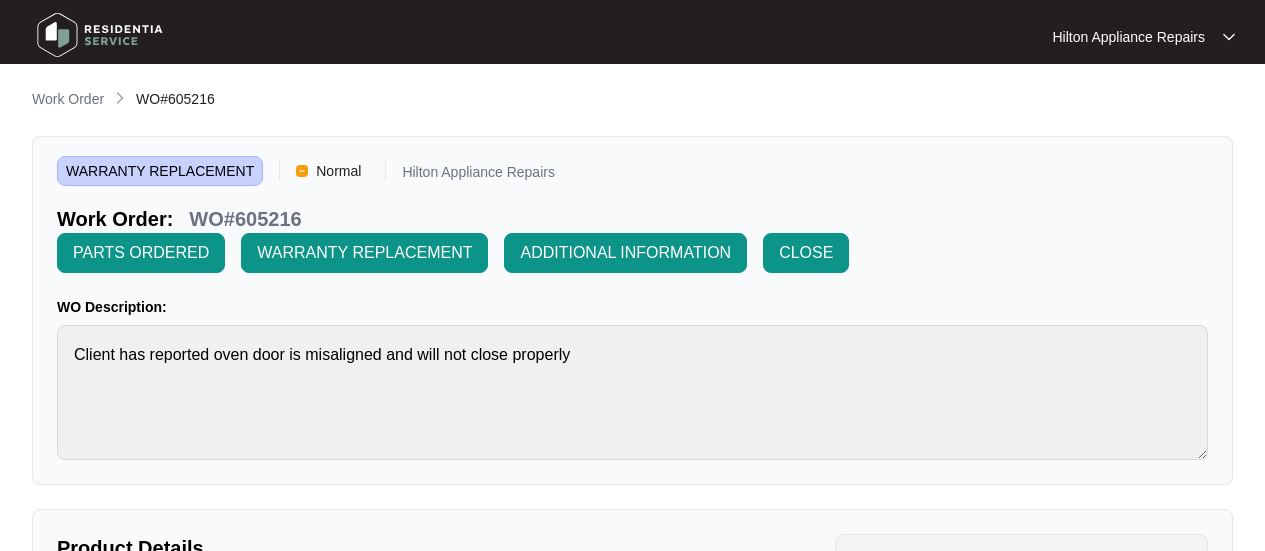 scroll, scrollTop: 831, scrollLeft: 0, axis: vertical 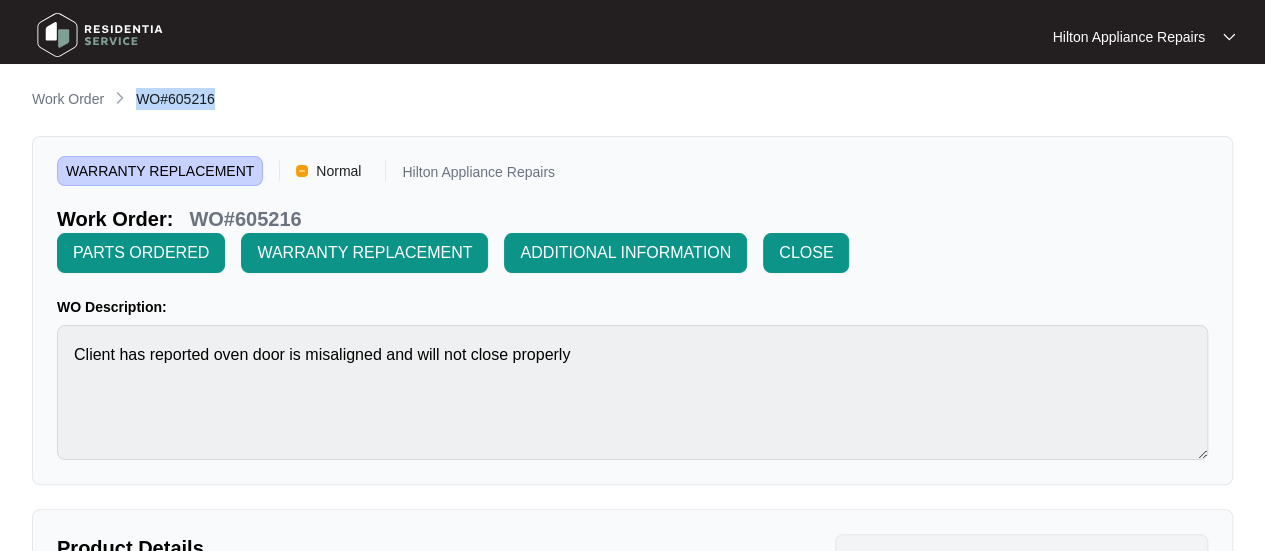 drag, startPoint x: 220, startPoint y: 95, endPoint x: 139, endPoint y: 94, distance: 81.00617 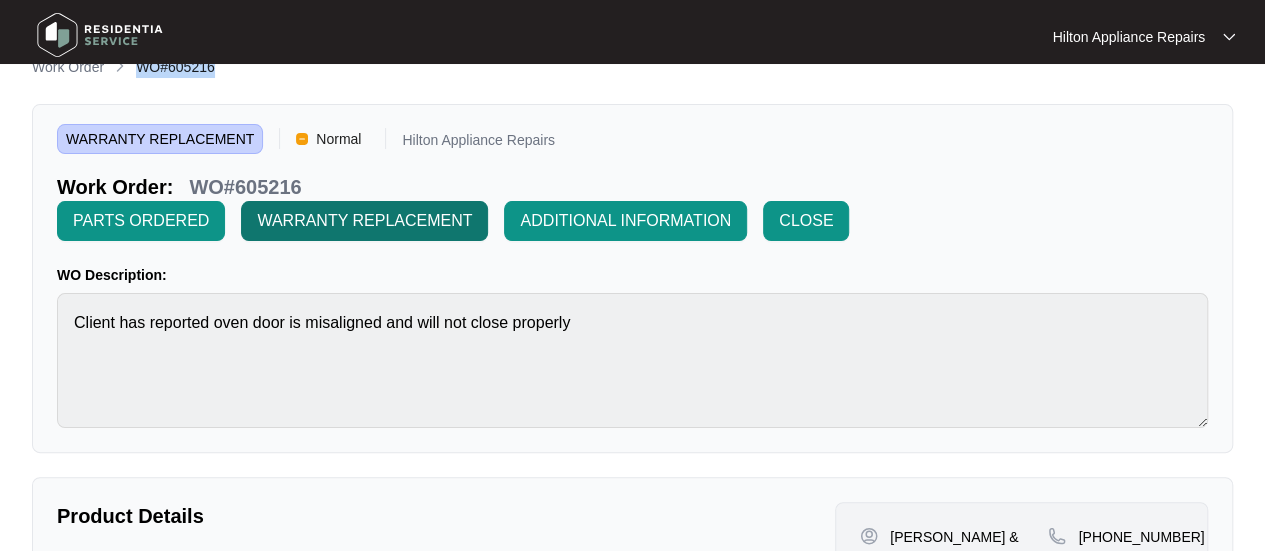 scroll, scrollTop: 0, scrollLeft: 0, axis: both 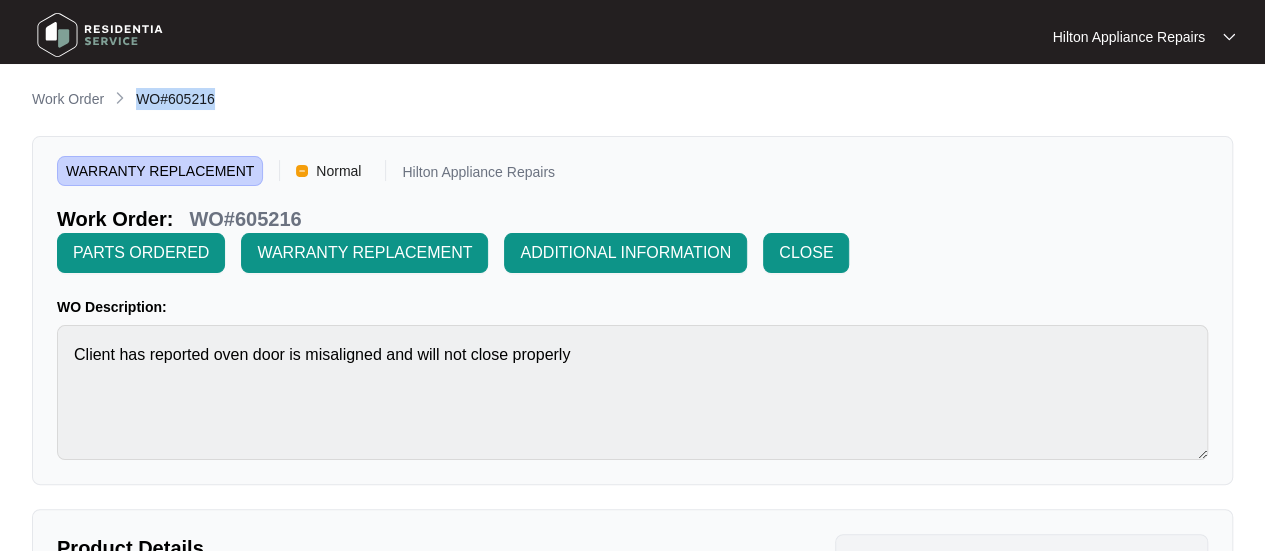 copy on "WO#605216" 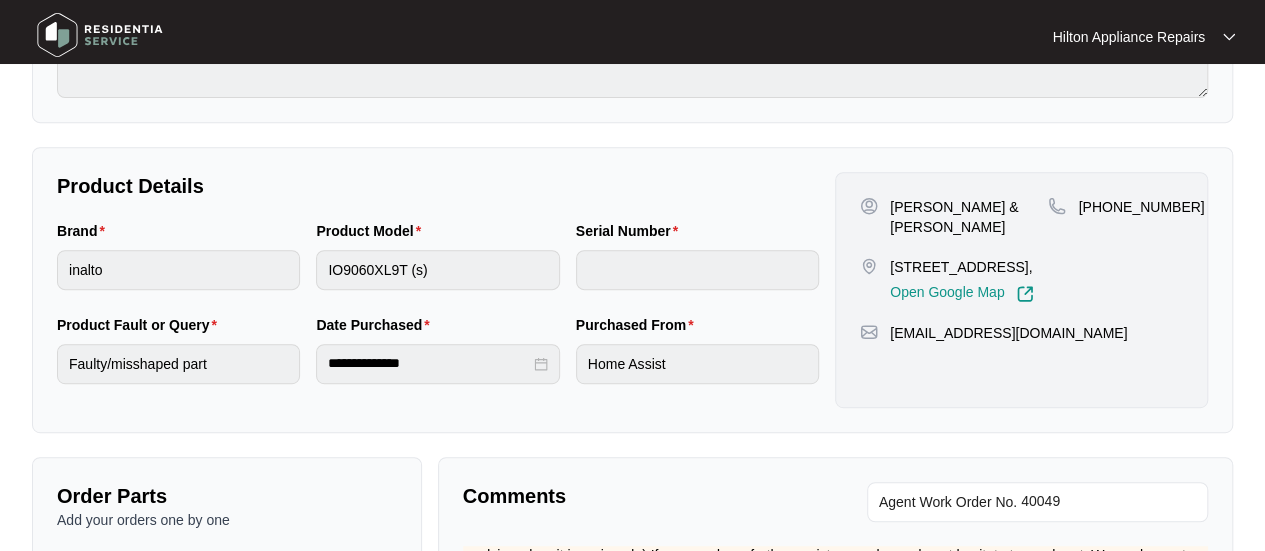scroll, scrollTop: 400, scrollLeft: 0, axis: vertical 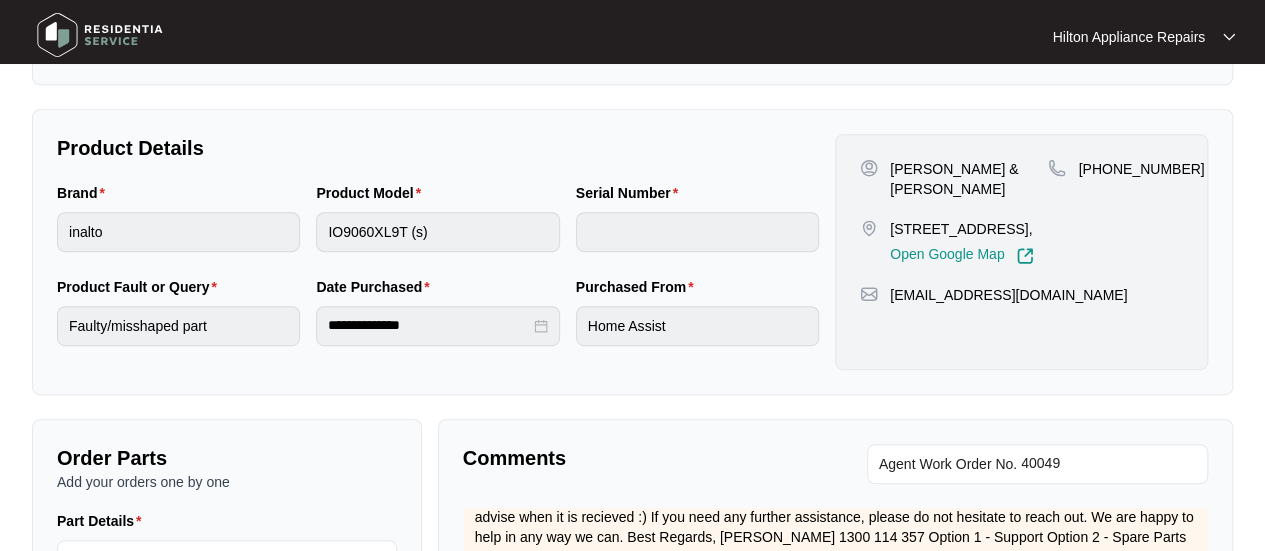 drag, startPoint x: 1173, startPoint y: 169, endPoint x: 1101, endPoint y: 173, distance: 72.11102 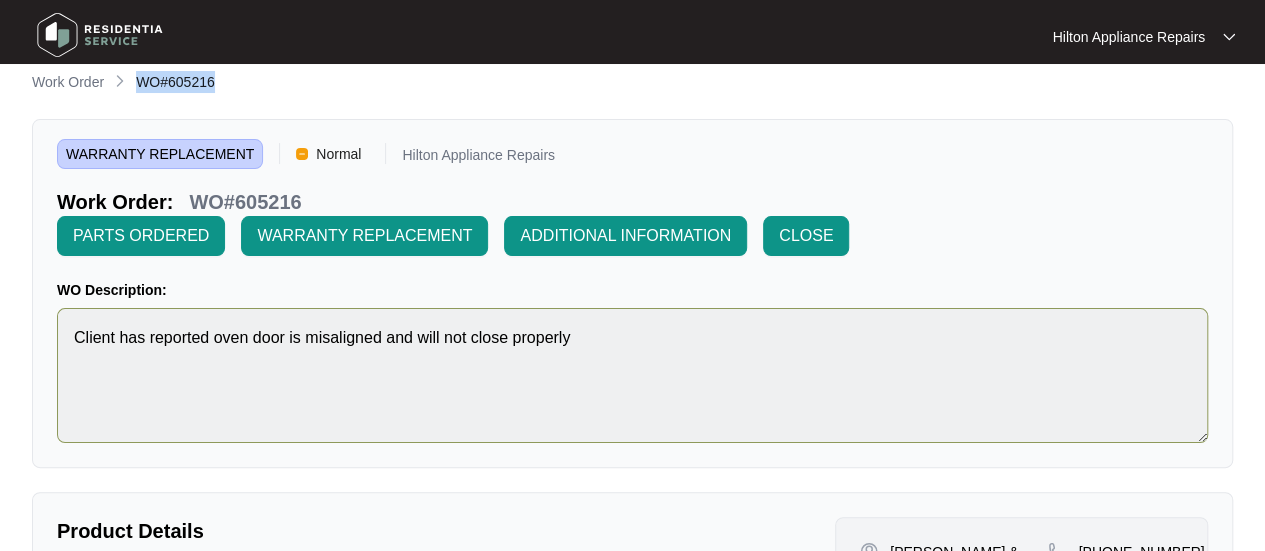 scroll, scrollTop: 0, scrollLeft: 0, axis: both 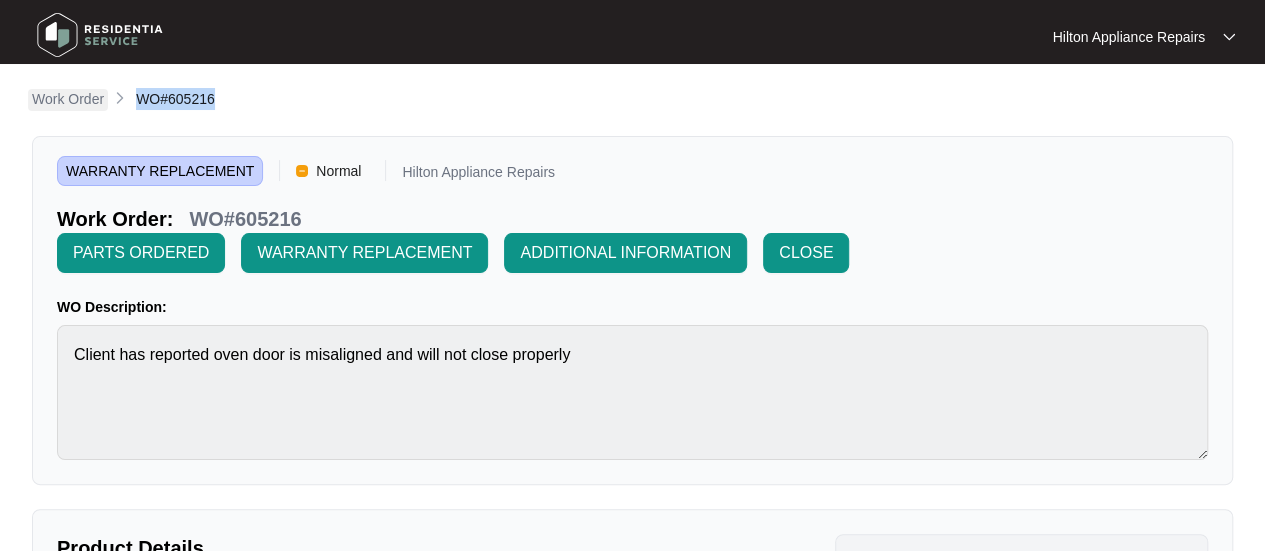 click on "Work Order" at bounding box center [68, 99] 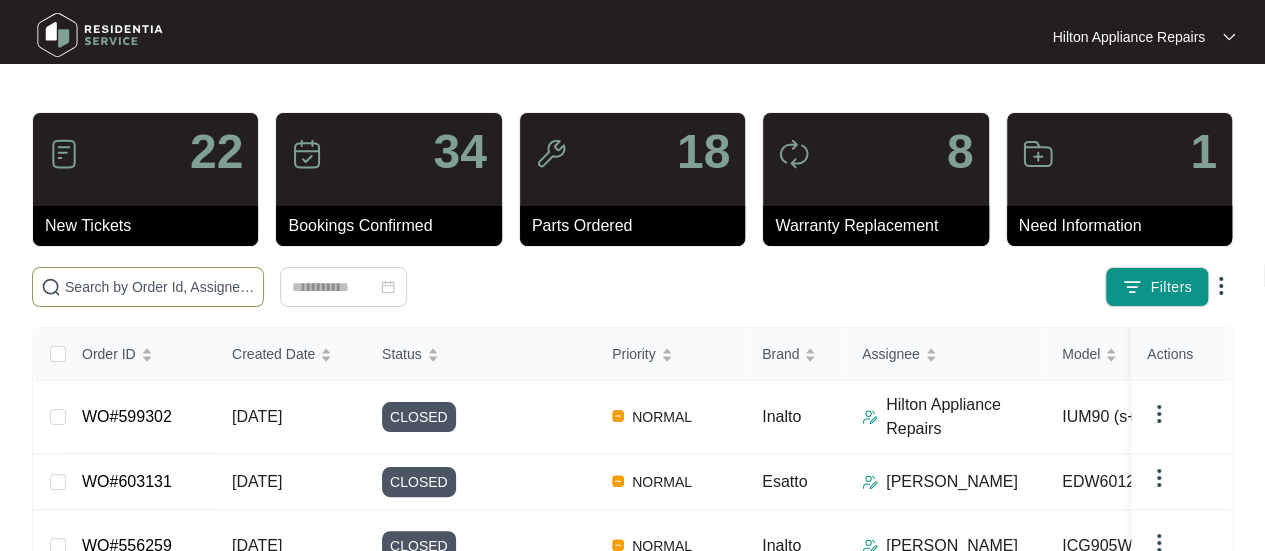 click at bounding box center [148, 287] 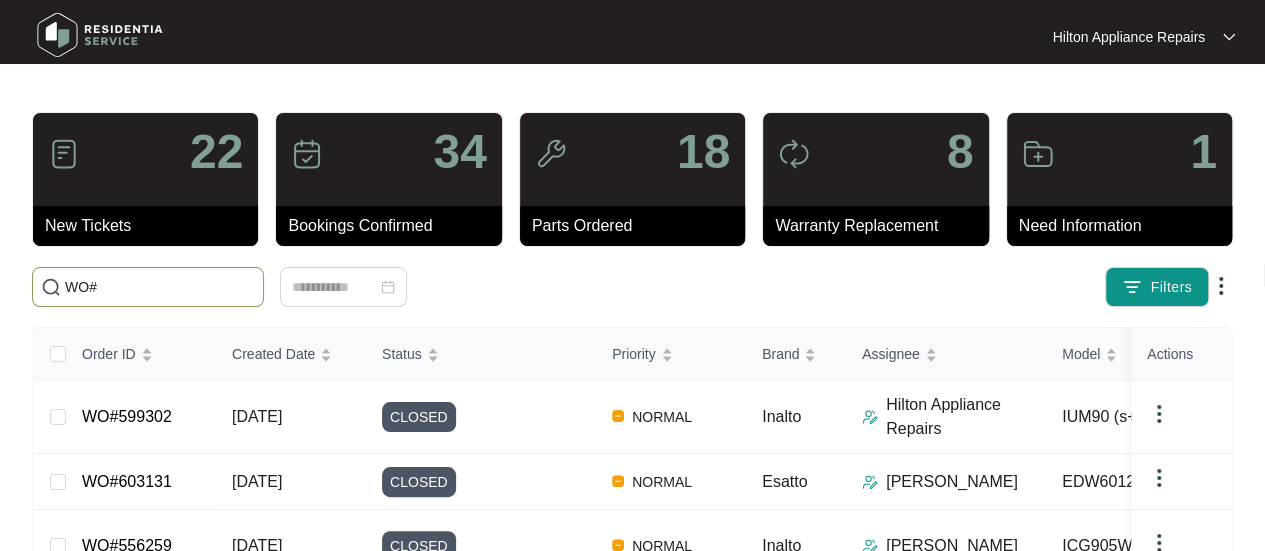 paste on "607444" 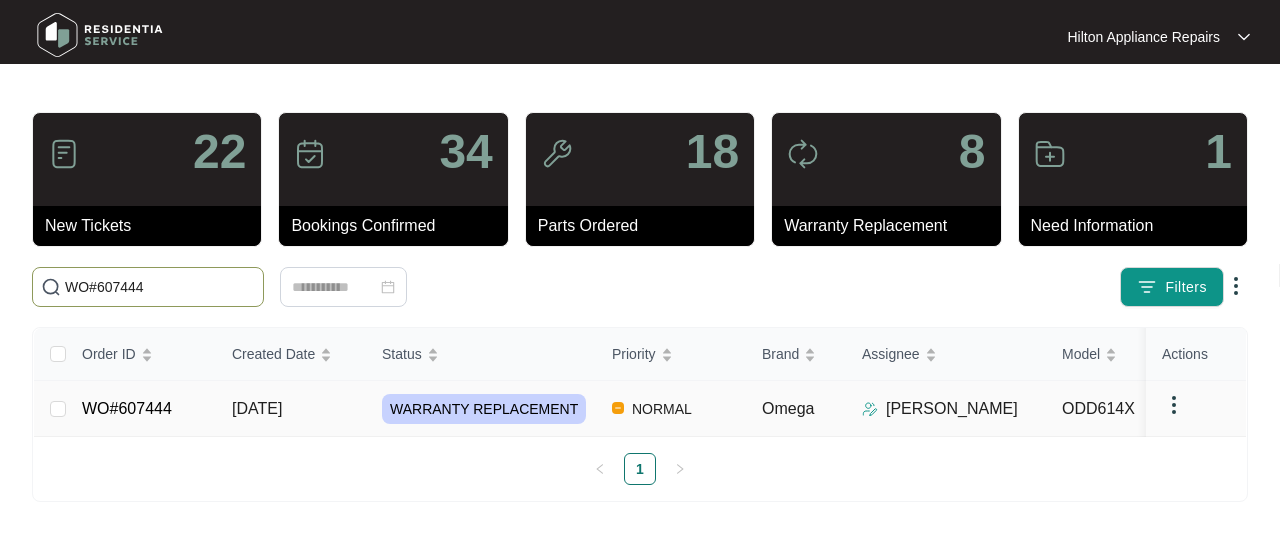 type on "WO#607444" 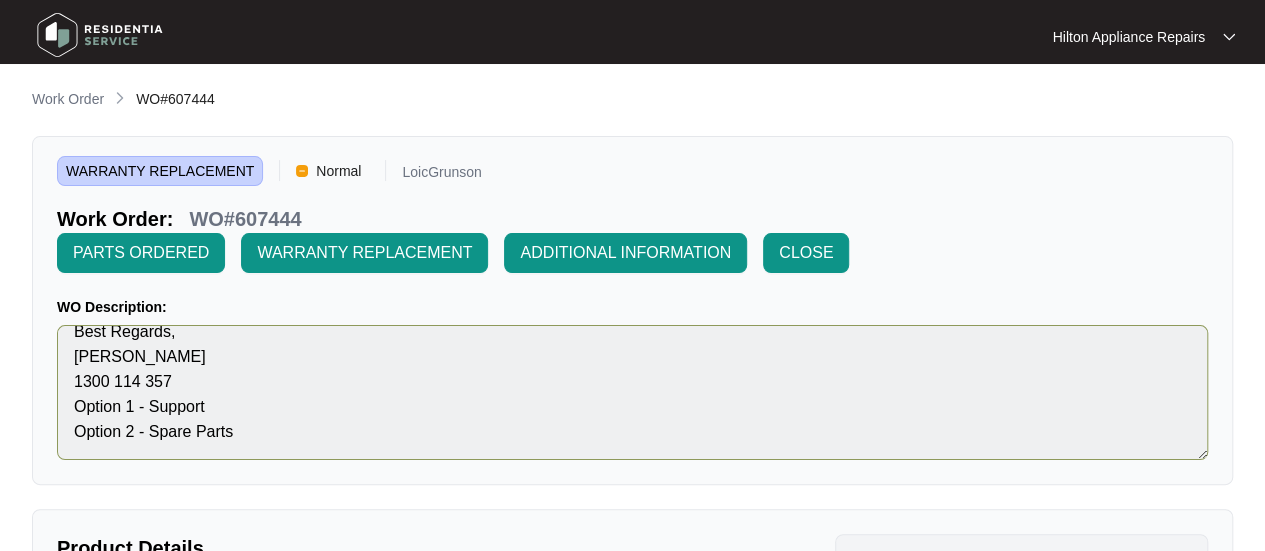 scroll, scrollTop: 125, scrollLeft: 0, axis: vertical 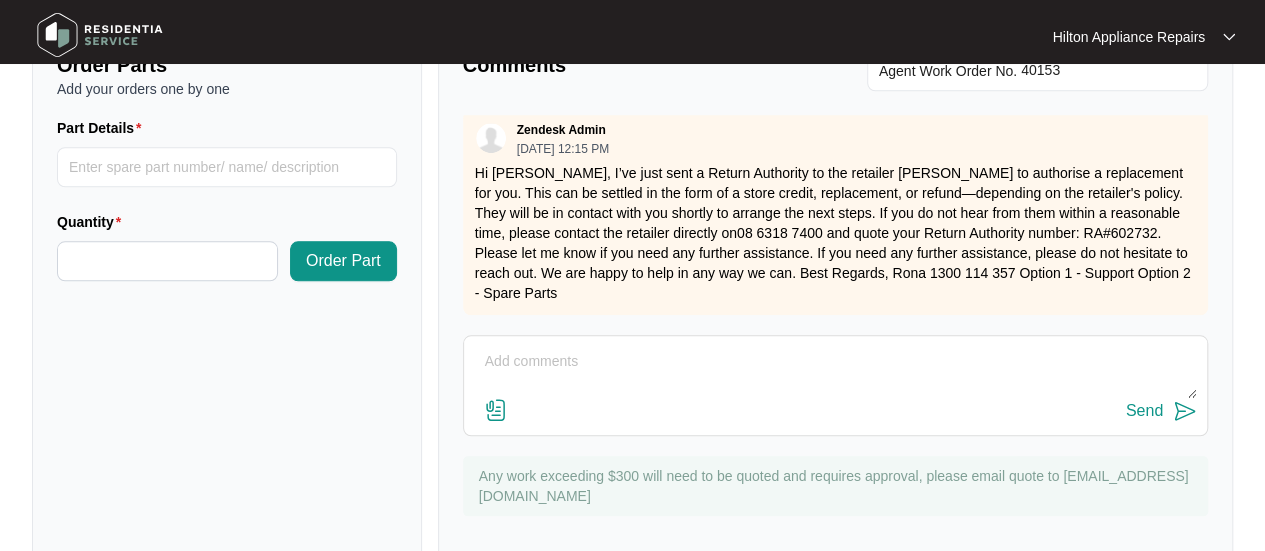 drag, startPoint x: 652, startPoint y: 242, endPoint x: 444, endPoint y: 113, distance: 244.75497 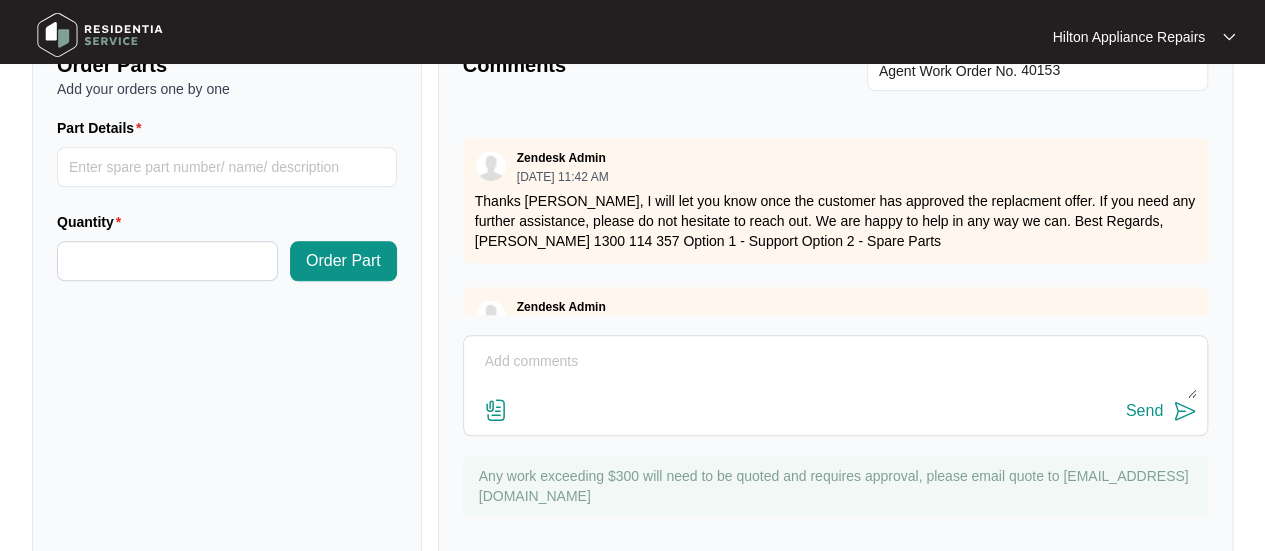 scroll, scrollTop: 1678, scrollLeft: 0, axis: vertical 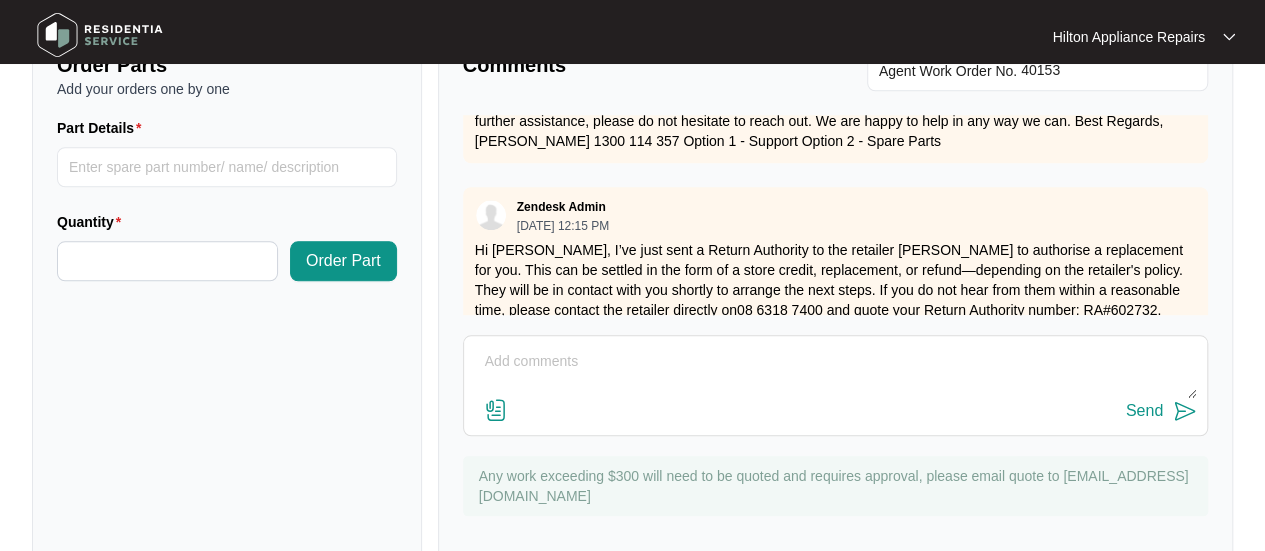 drag, startPoint x: 638, startPoint y: 240, endPoint x: 467, endPoint y: 202, distance: 175.17134 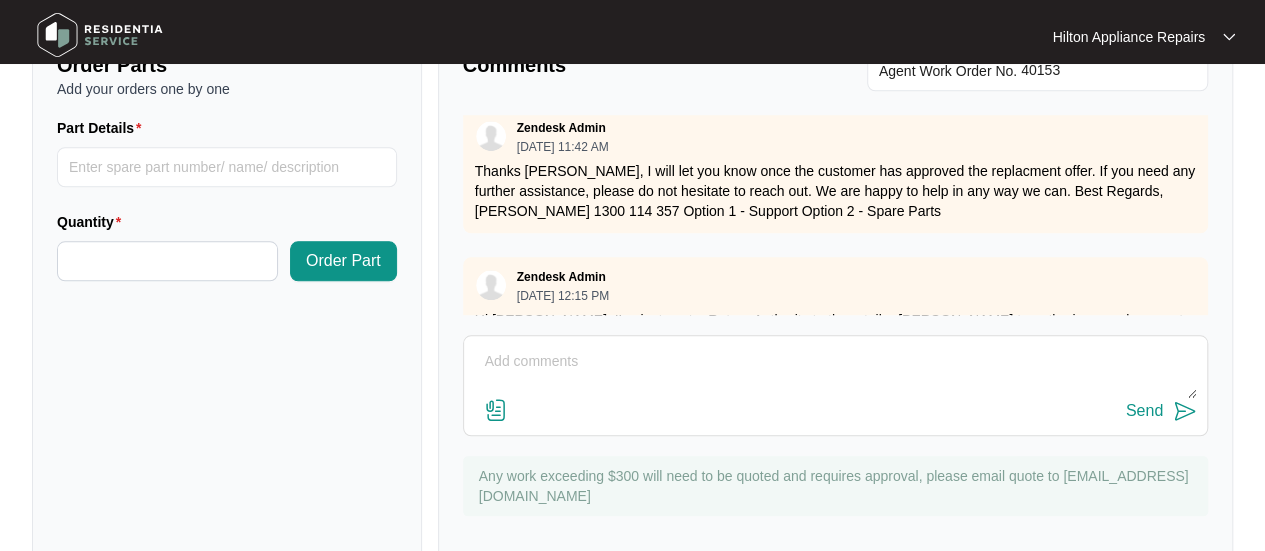scroll, scrollTop: 1578, scrollLeft: 0, axis: vertical 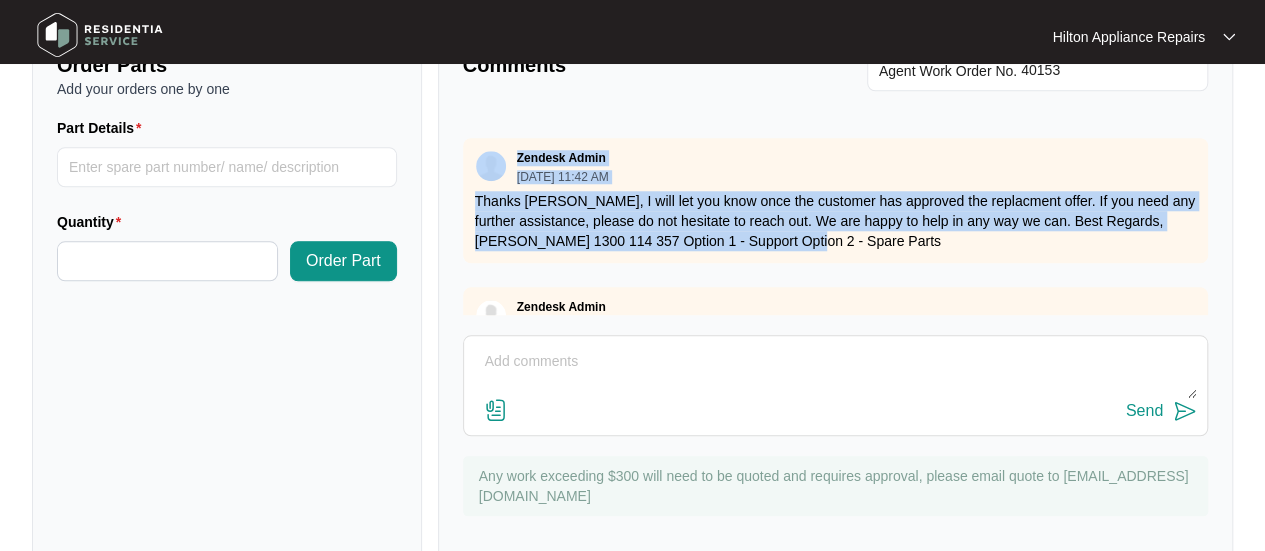 drag, startPoint x: 862, startPoint y: 229, endPoint x: 448, endPoint y: 143, distance: 422.83804 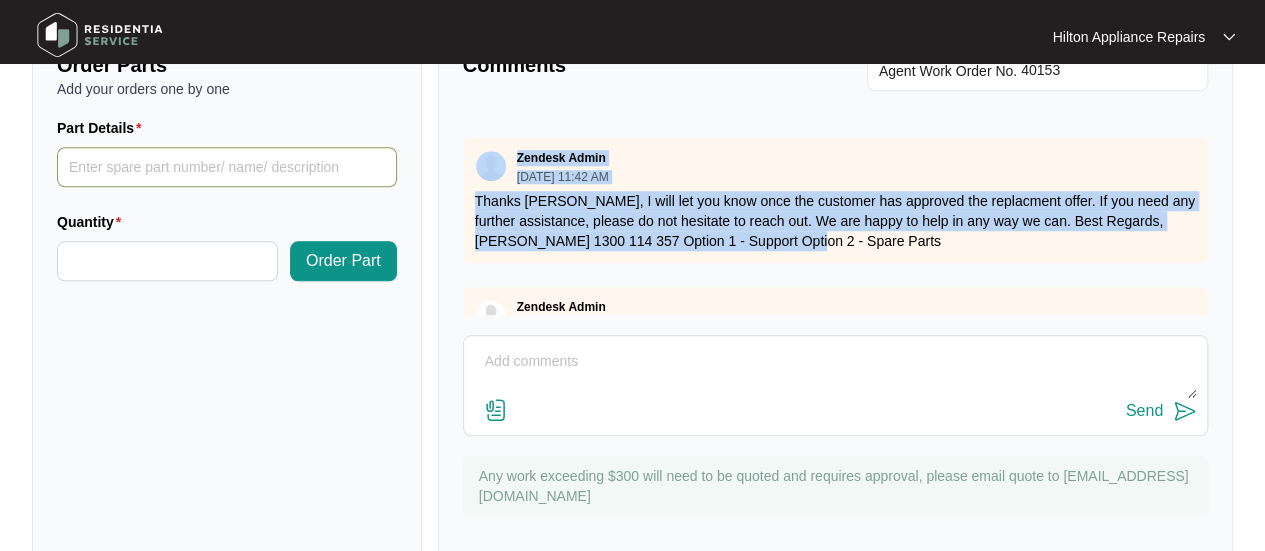 copy on "Zendesk Admin [DATE] 11:42 AM   Thanks [PERSON_NAME],
I will let you know once the customer has approved the replacment offer.
If you need any further assistance, please do not hesitate to reach out. We are happy to help in any way we can.
Best Regards,
[PERSON_NAME]
1300 114 357
Option 1 - Support
Option 2 - Spare Parts" 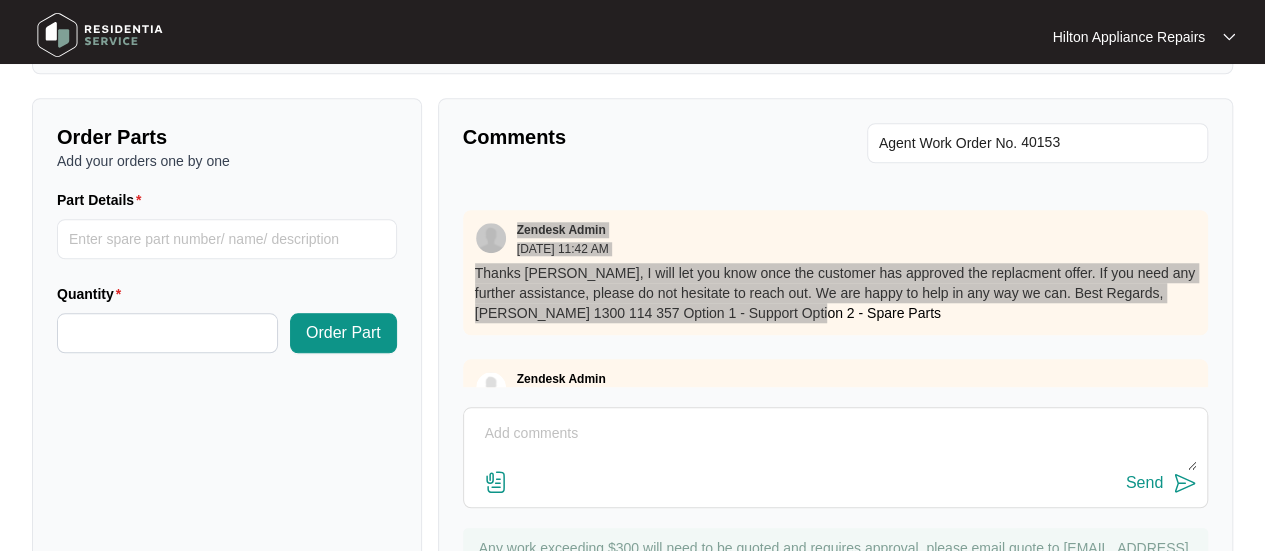 scroll, scrollTop: 831, scrollLeft: 0, axis: vertical 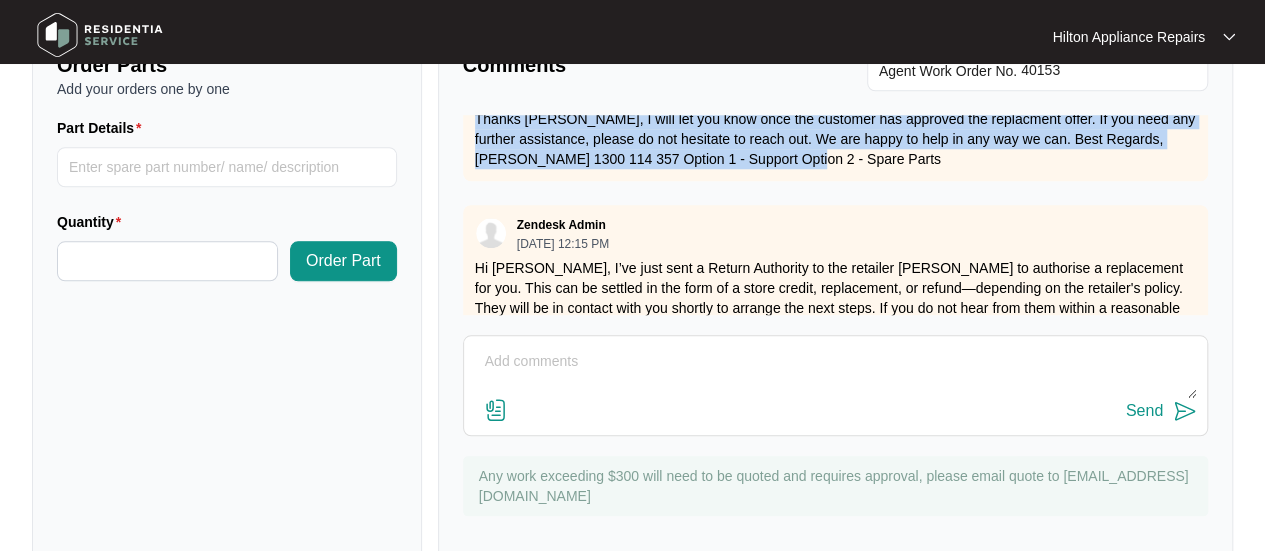 drag, startPoint x: 642, startPoint y: 237, endPoint x: 455, endPoint y: 195, distance: 191.65855 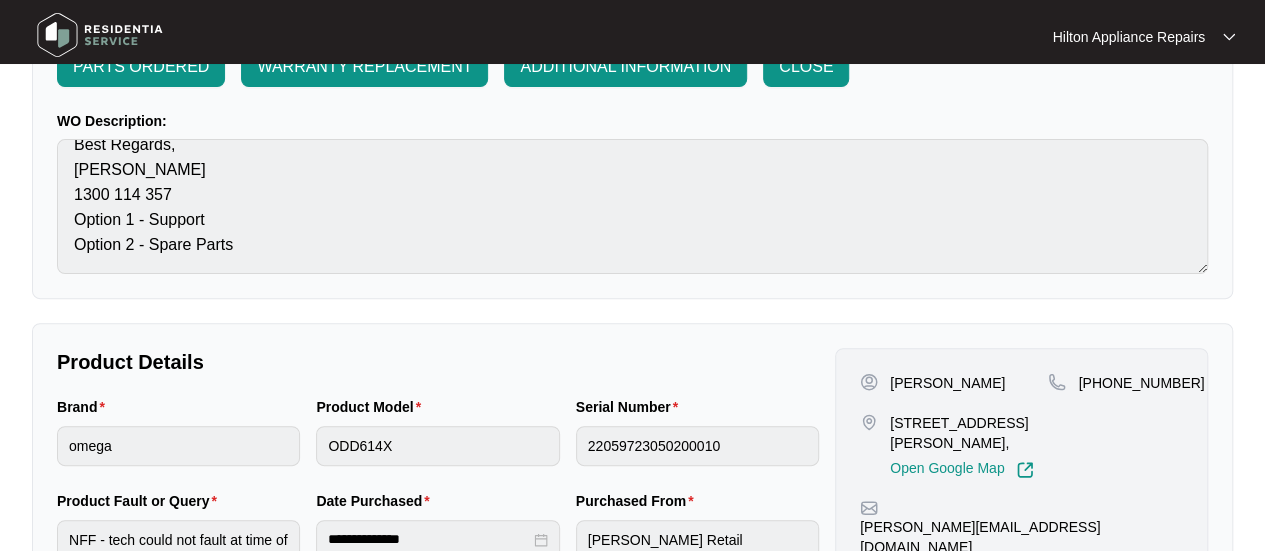 scroll, scrollTop: 0, scrollLeft: 0, axis: both 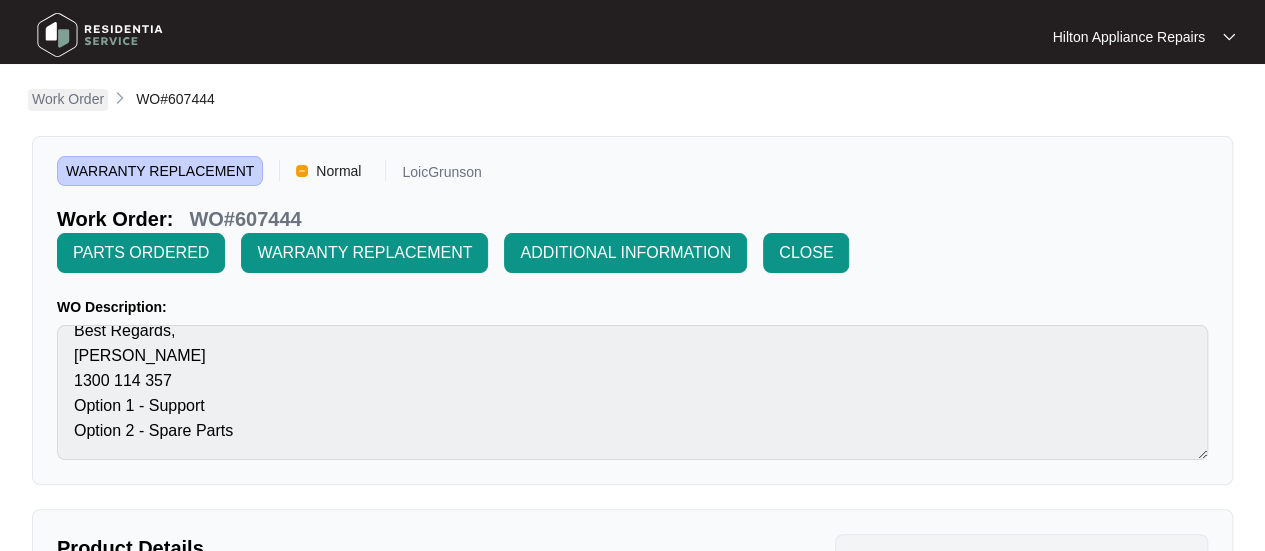 click on "Work Order" at bounding box center [68, 99] 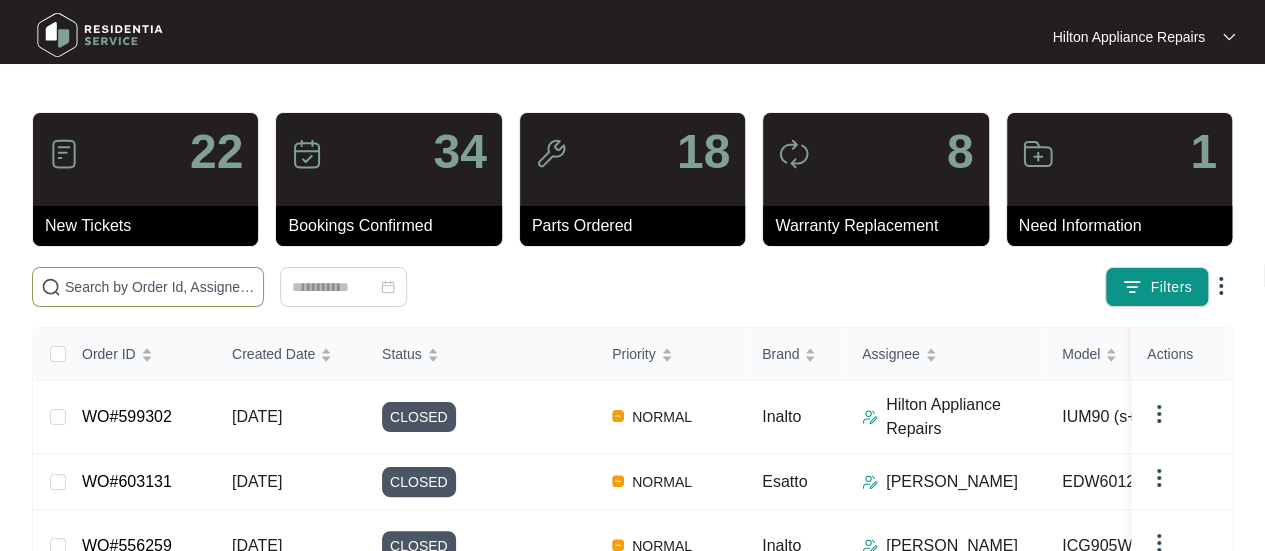click at bounding box center (160, 287) 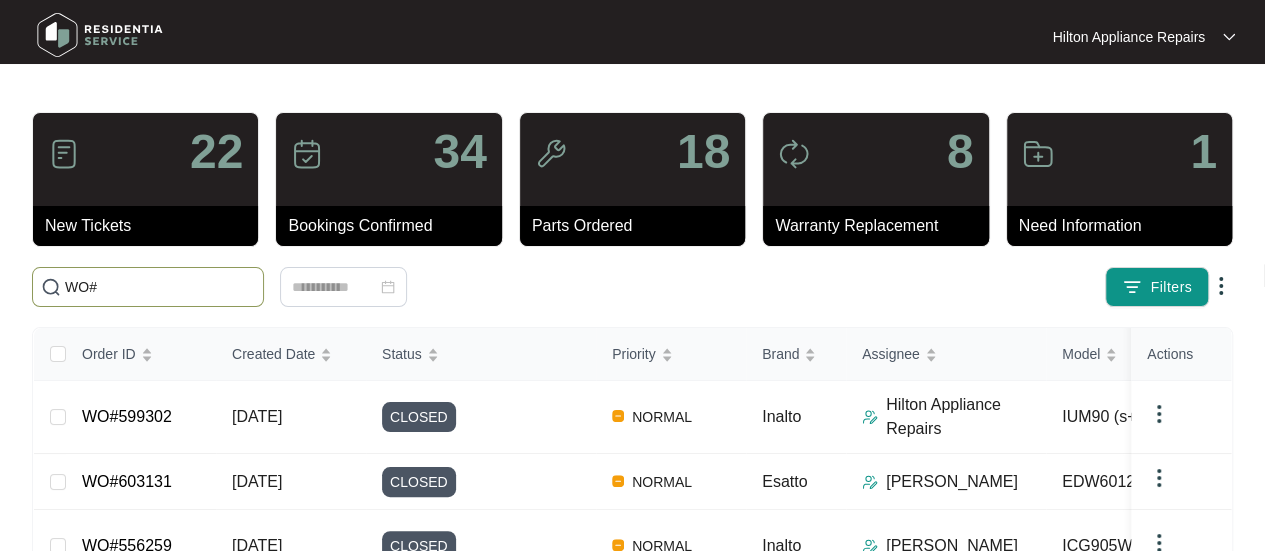 paste on "605216" 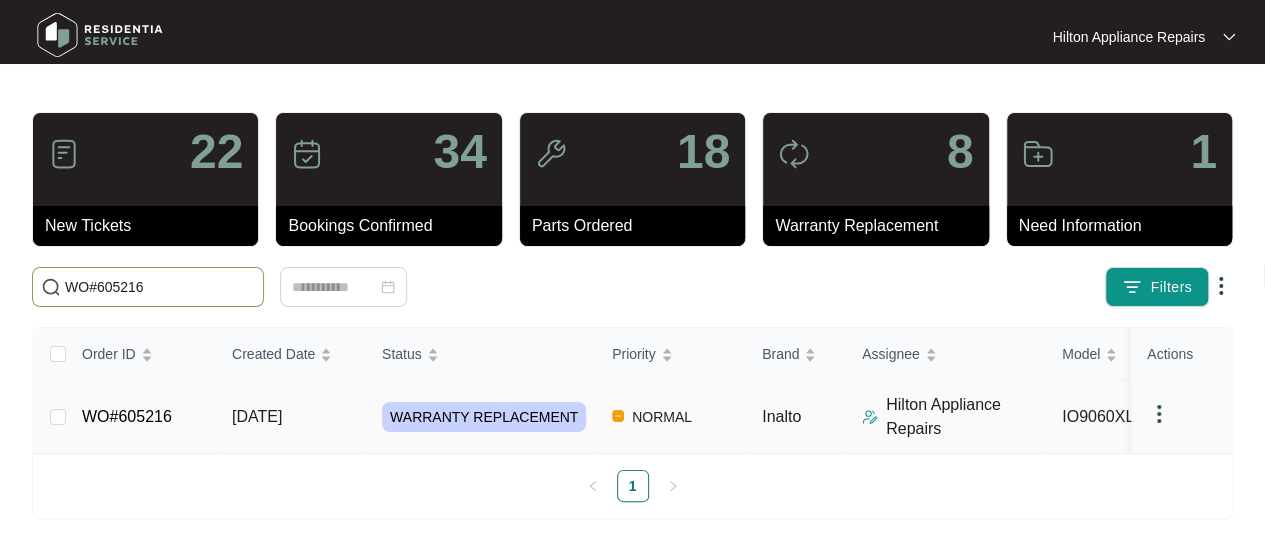 type on "WO#605216" 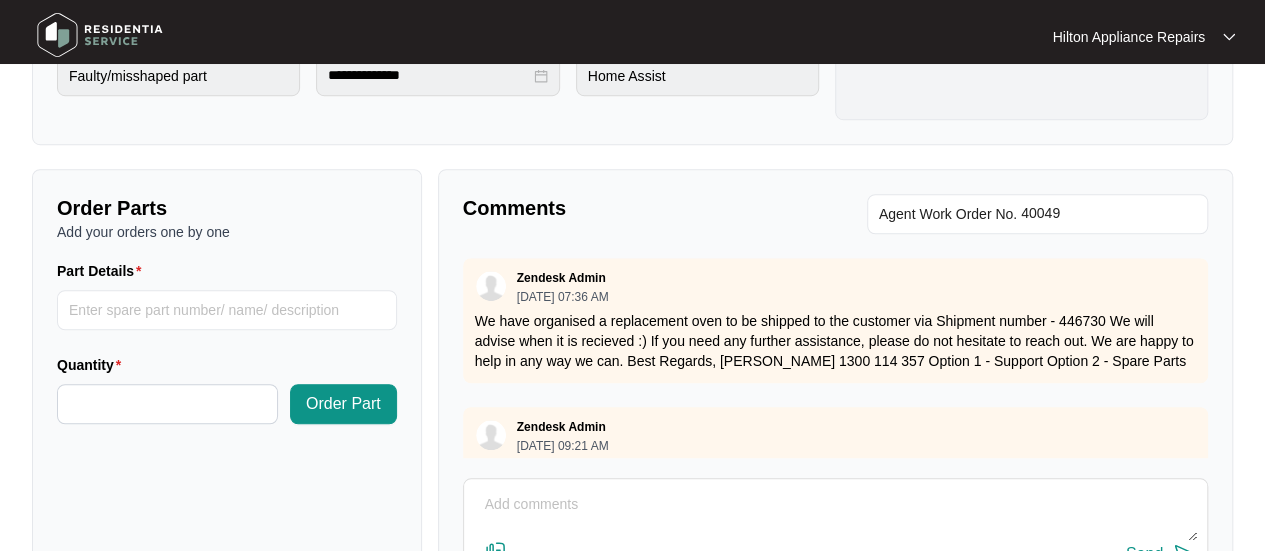 scroll, scrollTop: 700, scrollLeft: 0, axis: vertical 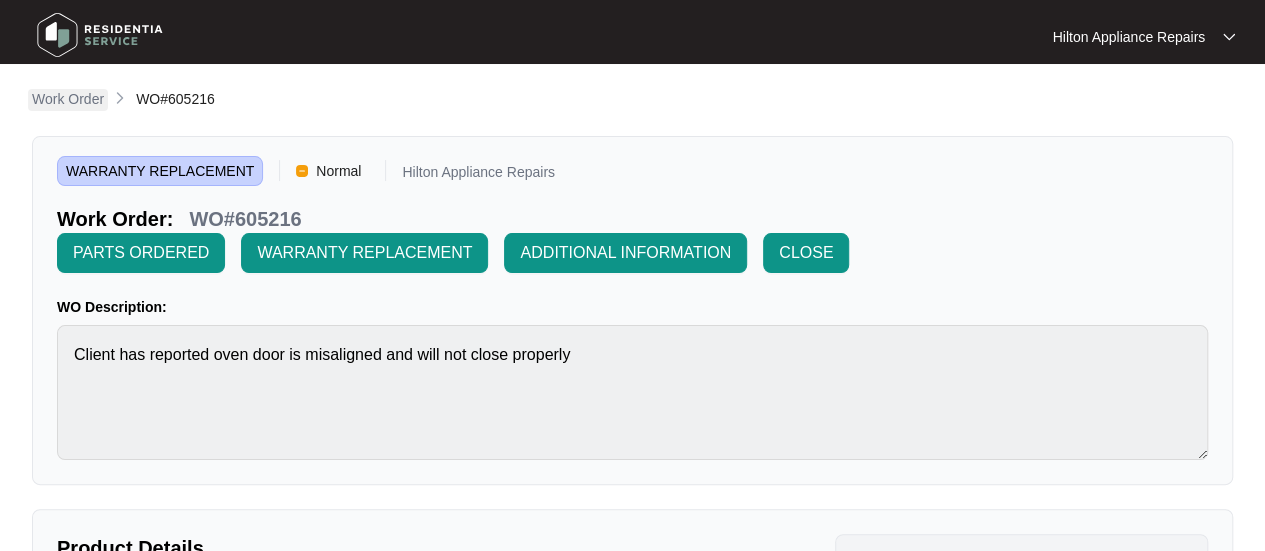 click on "Work Order" at bounding box center (68, 99) 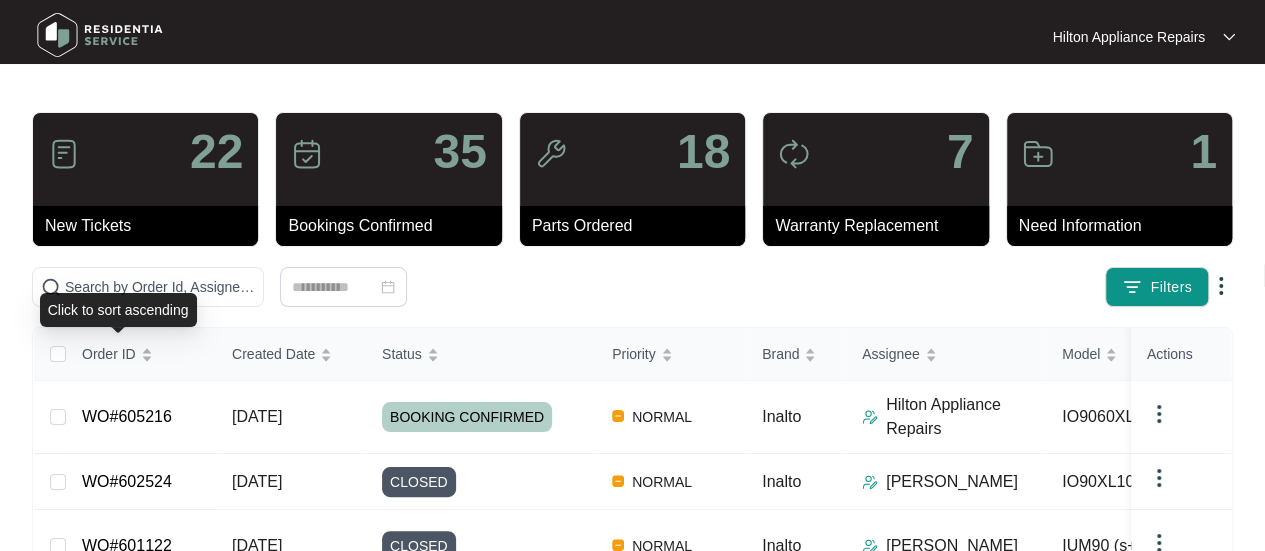 click on "Click to sort ascending" at bounding box center [118, 310] 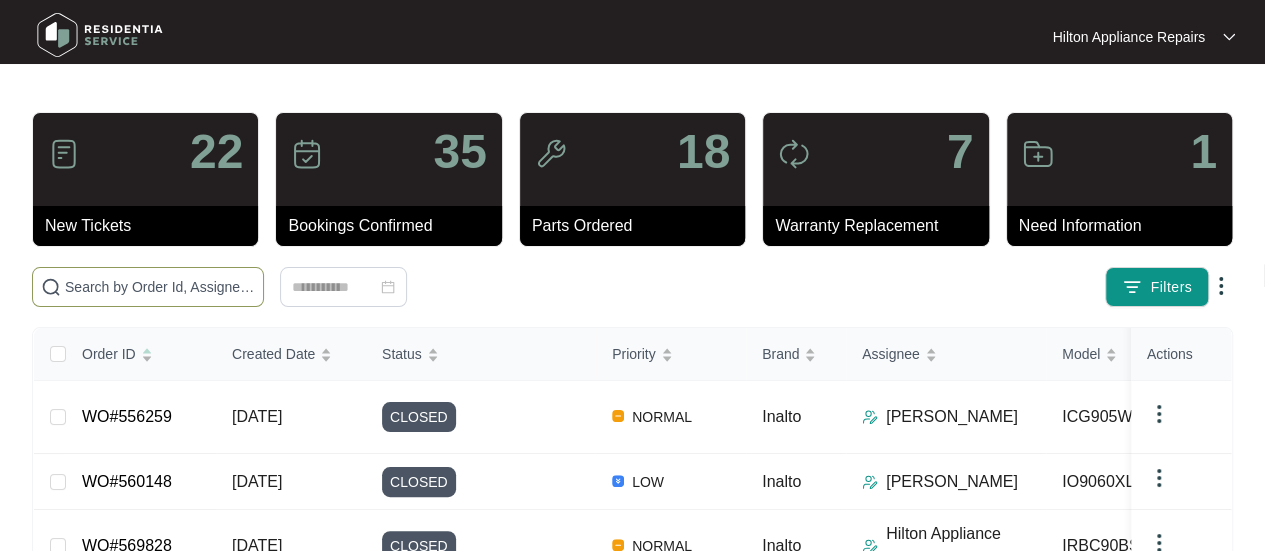 click at bounding box center [160, 287] 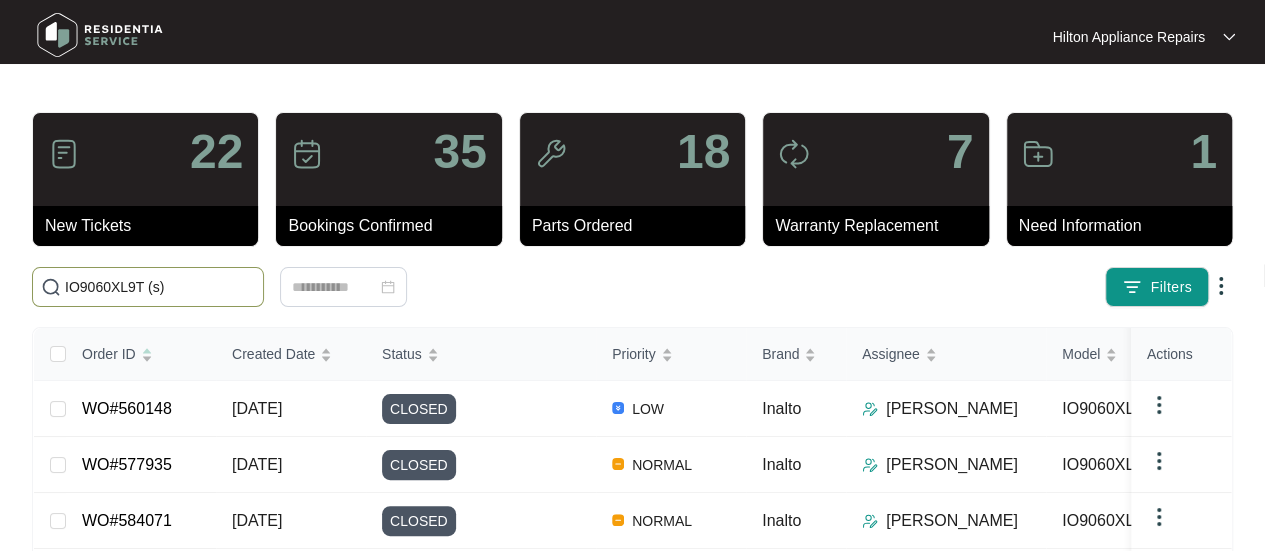 drag, startPoint x: 177, startPoint y: 293, endPoint x: 42, endPoint y: 289, distance: 135.05925 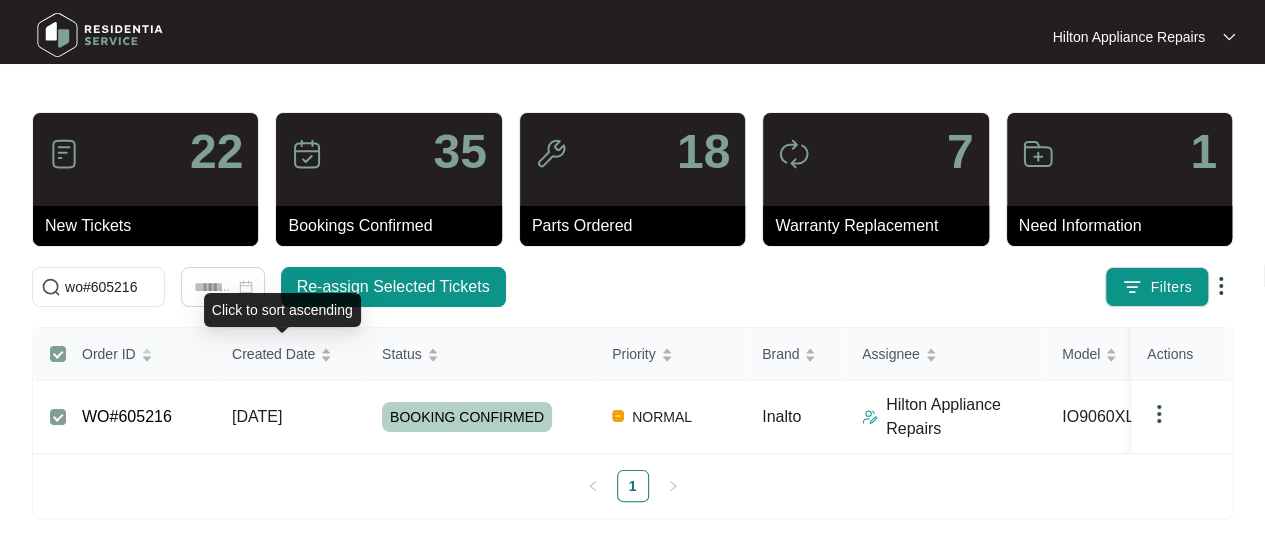 click on "Click to sort ascending" at bounding box center [282, 310] 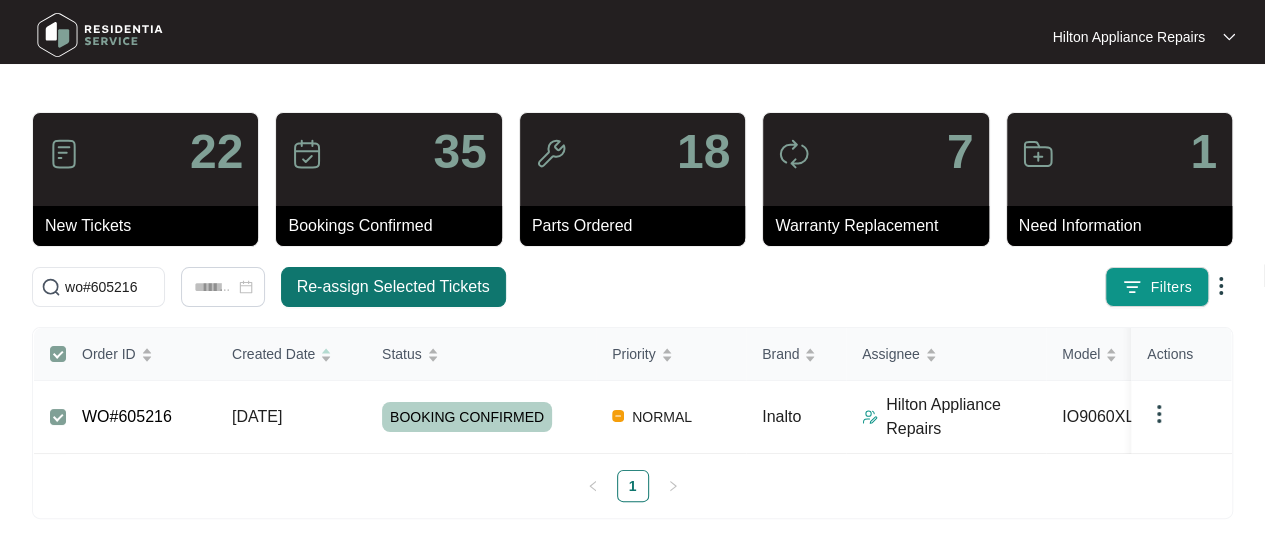 click on "Re-assign Selected Tickets" at bounding box center [393, 287] 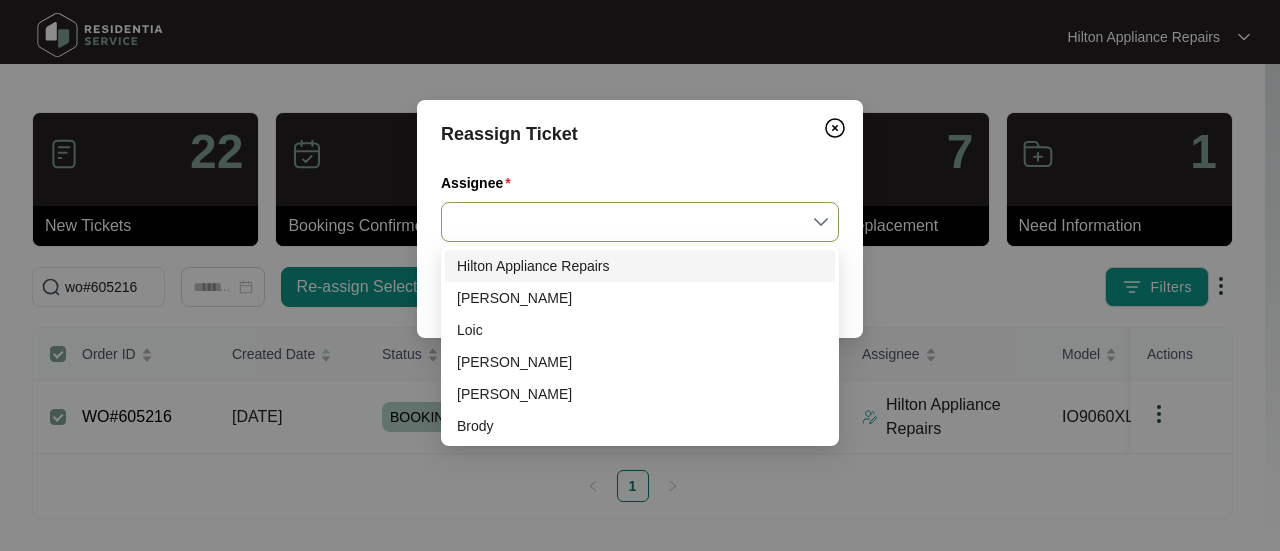 click on "Assignee" at bounding box center [640, 222] 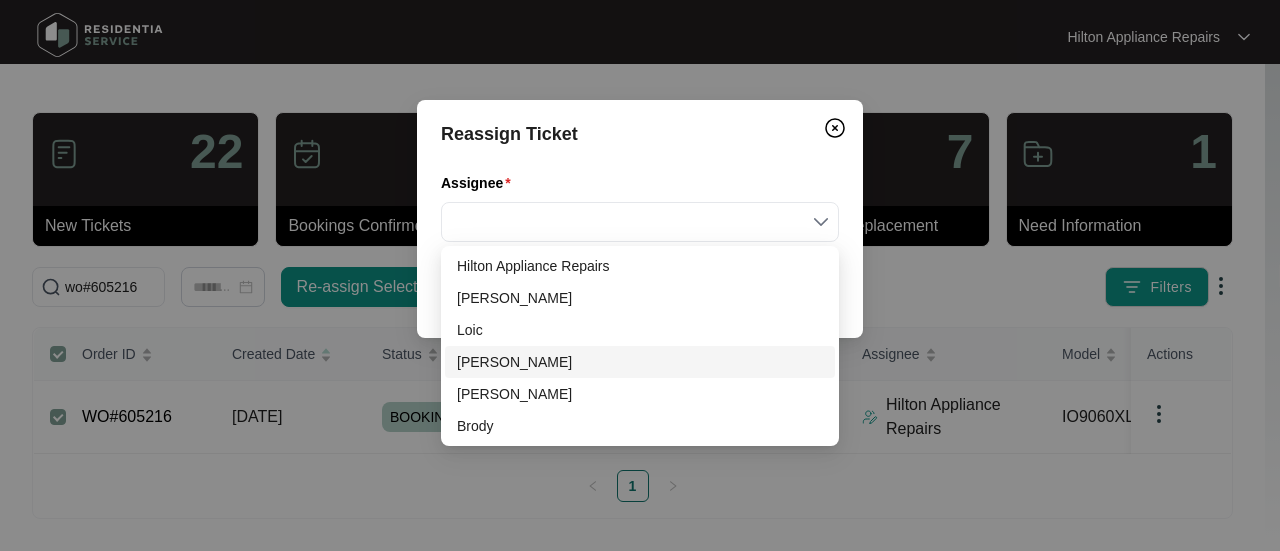 click on "[PERSON_NAME]" at bounding box center (640, 362) 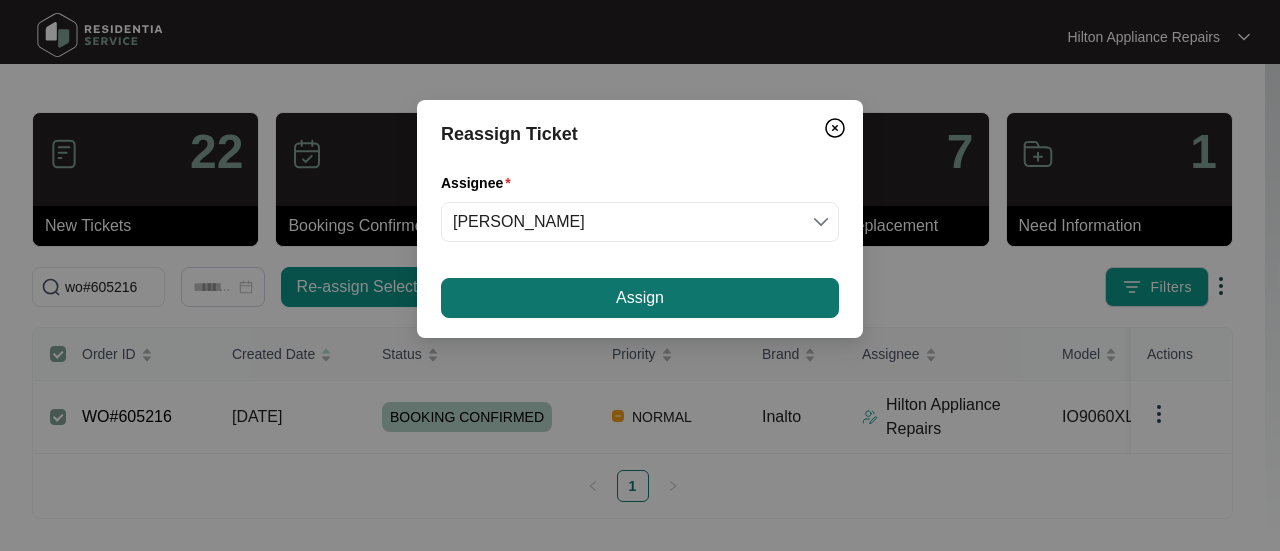 click on "Assign" at bounding box center (640, 298) 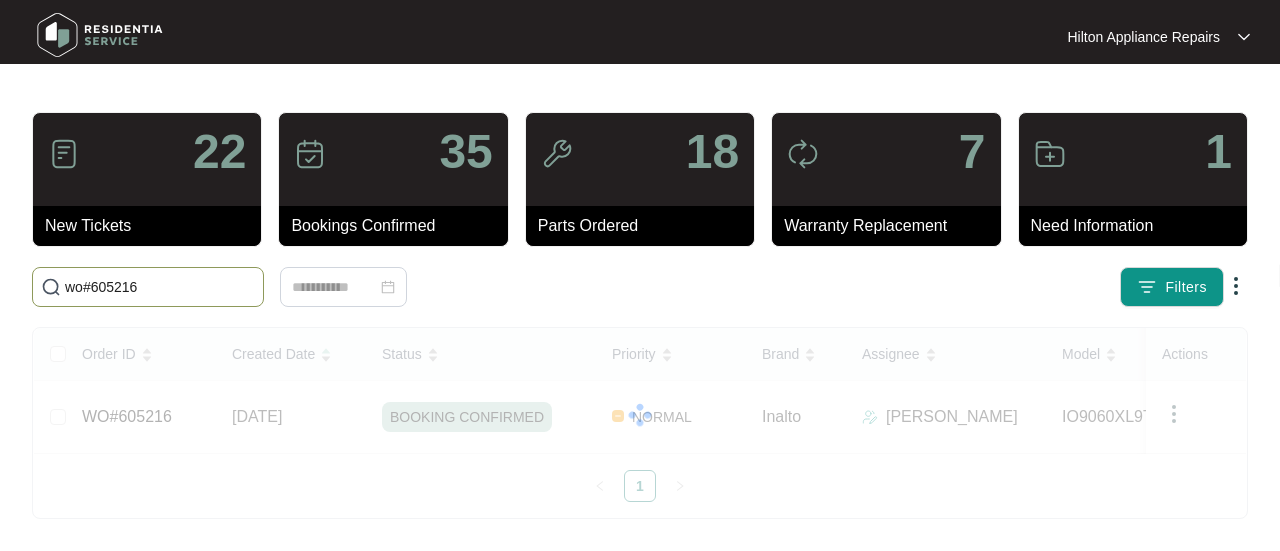 drag, startPoint x: 164, startPoint y: 287, endPoint x: -14, endPoint y: 283, distance: 178.04494 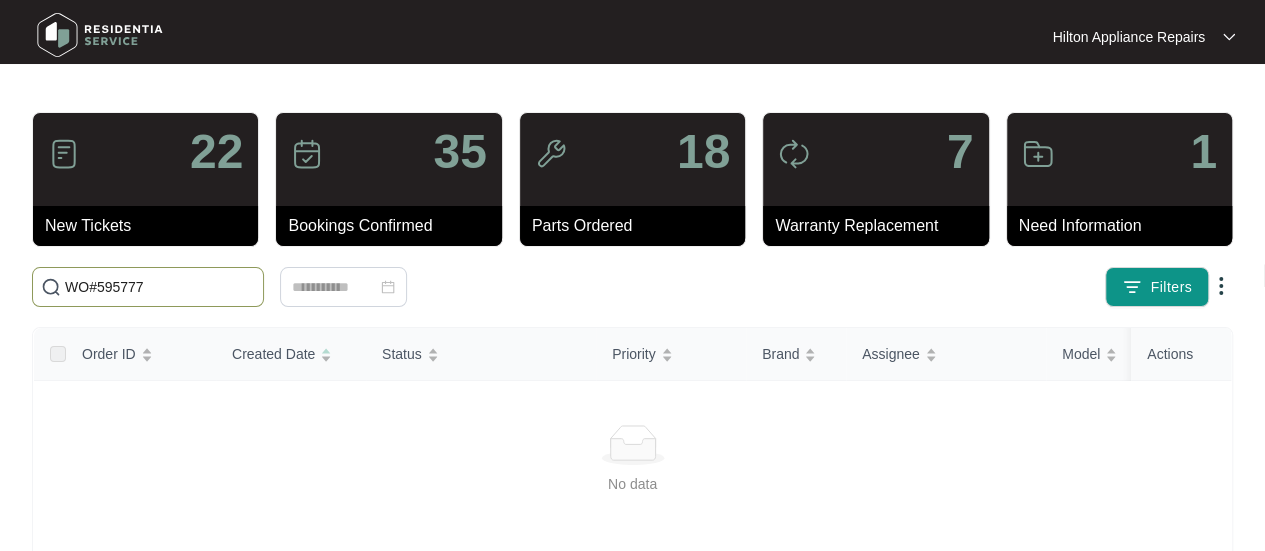 click on "WO#595777" at bounding box center (160, 287) 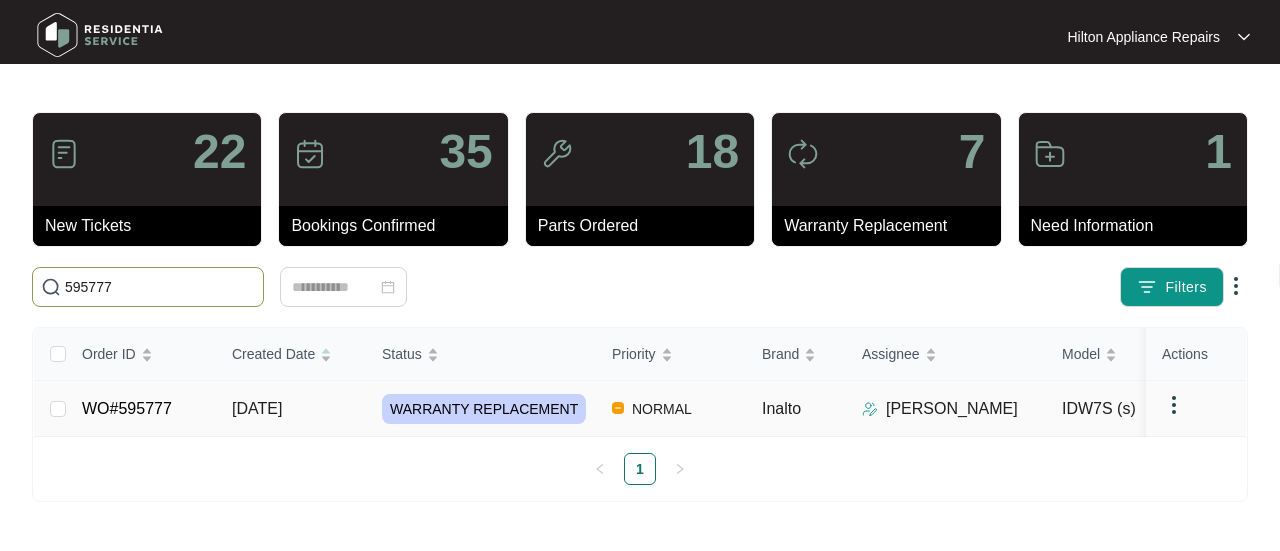 type on "595777" 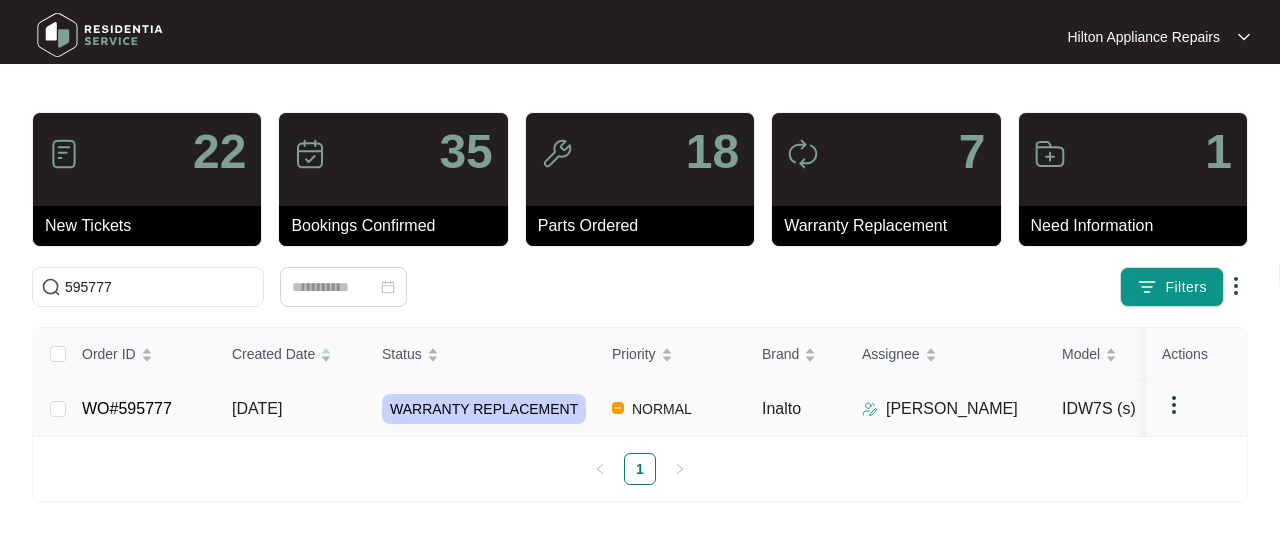 click on "[DATE]" at bounding box center (257, 408) 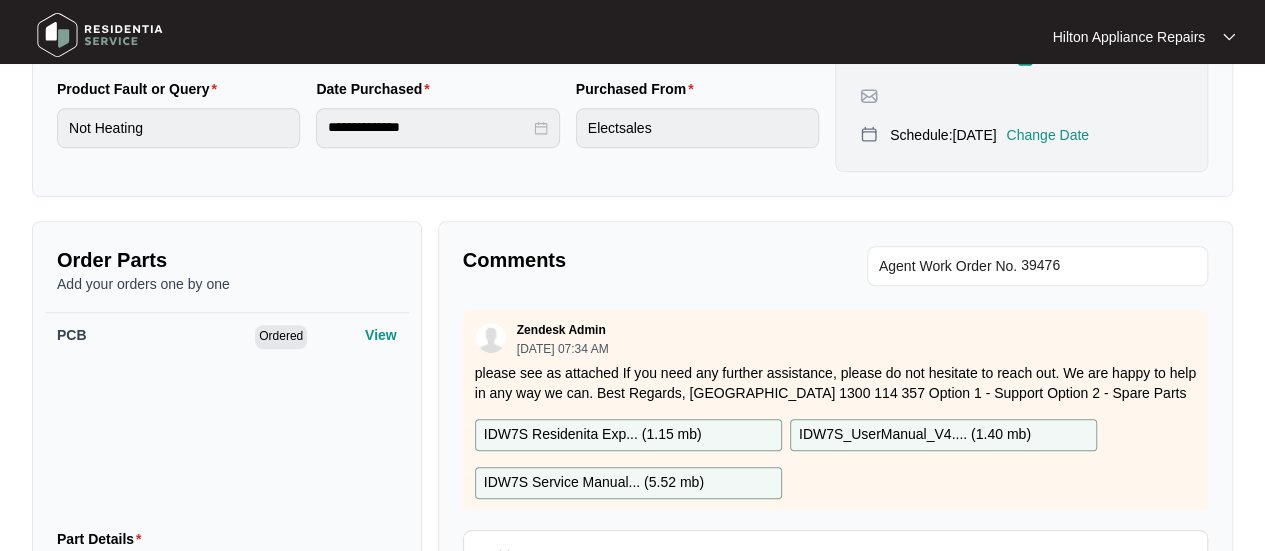scroll, scrollTop: 600, scrollLeft: 0, axis: vertical 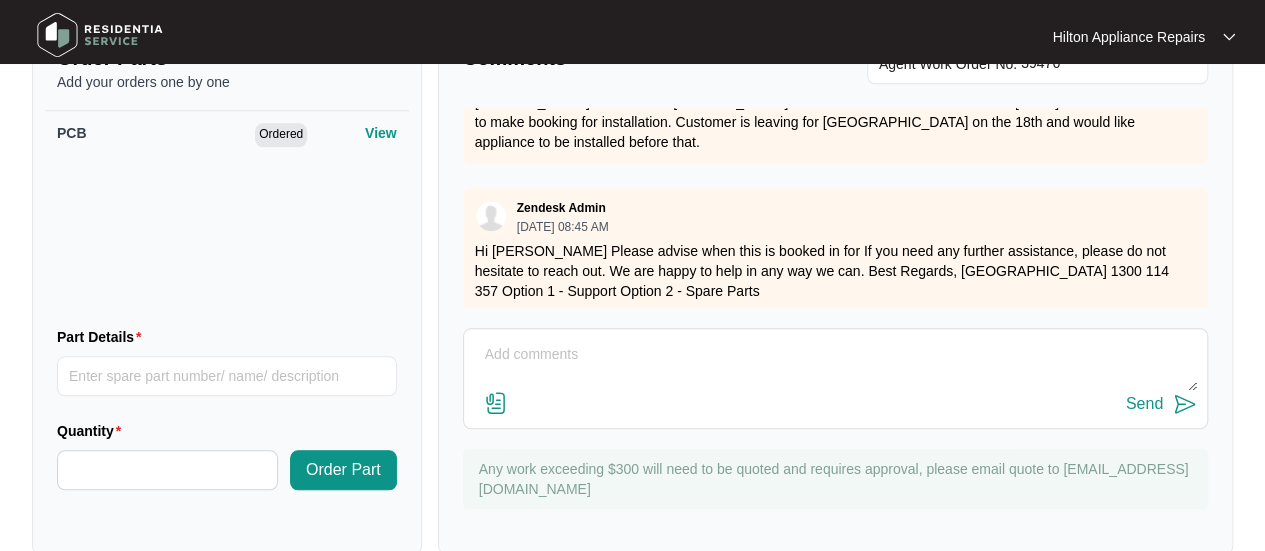 click at bounding box center (835, 365) 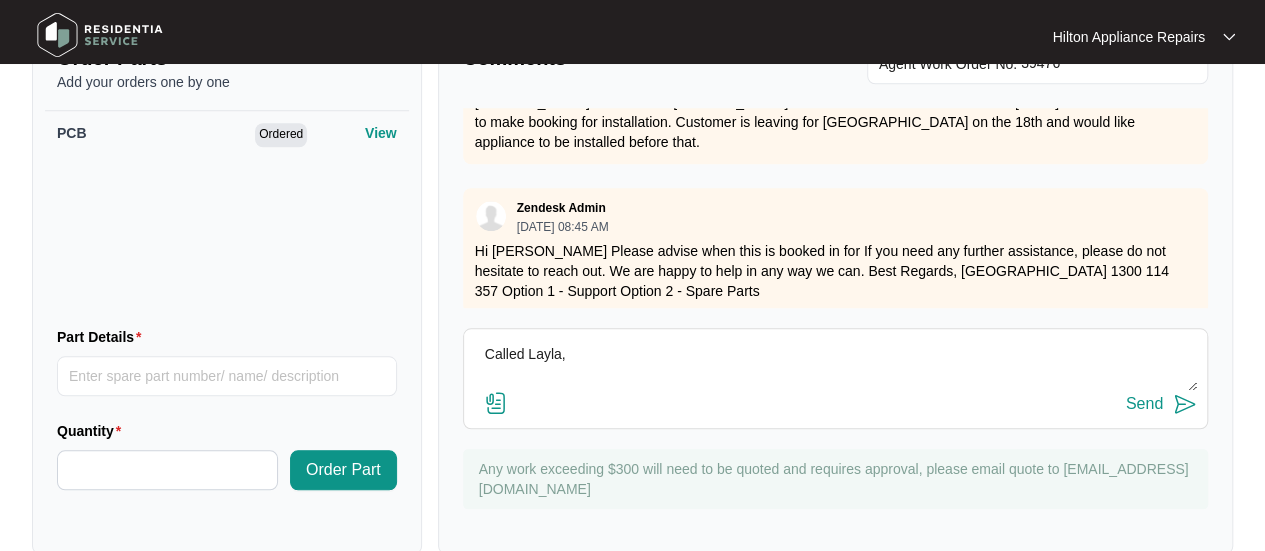paste on "She advised her partner has installed dishwasher" 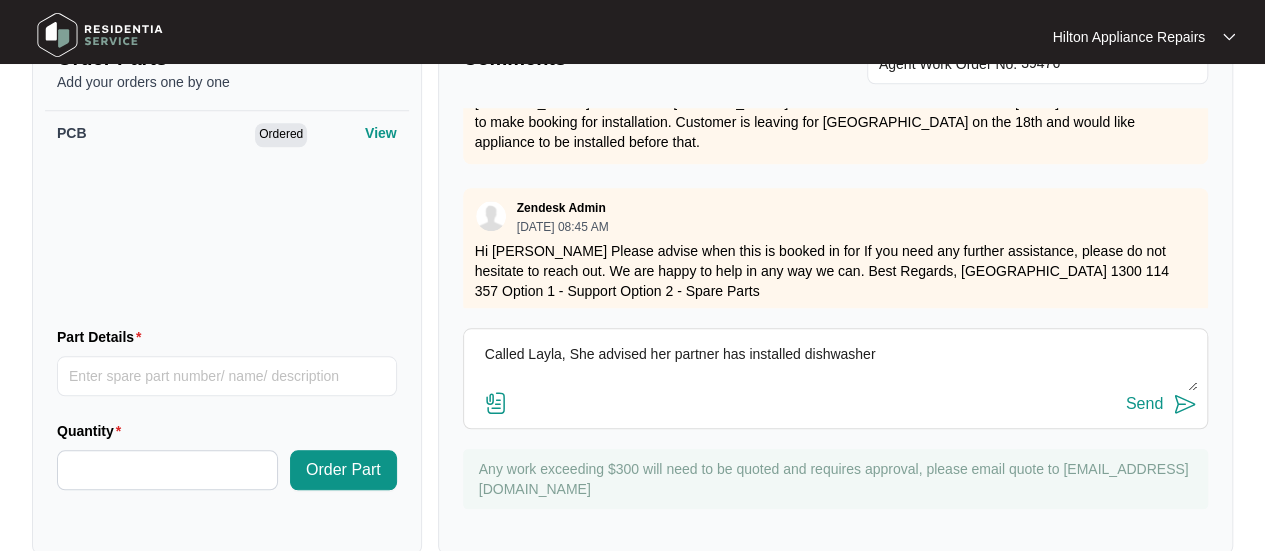 click on "Called Layla, She advised her partner has installed dishwasher" at bounding box center (835, 365) 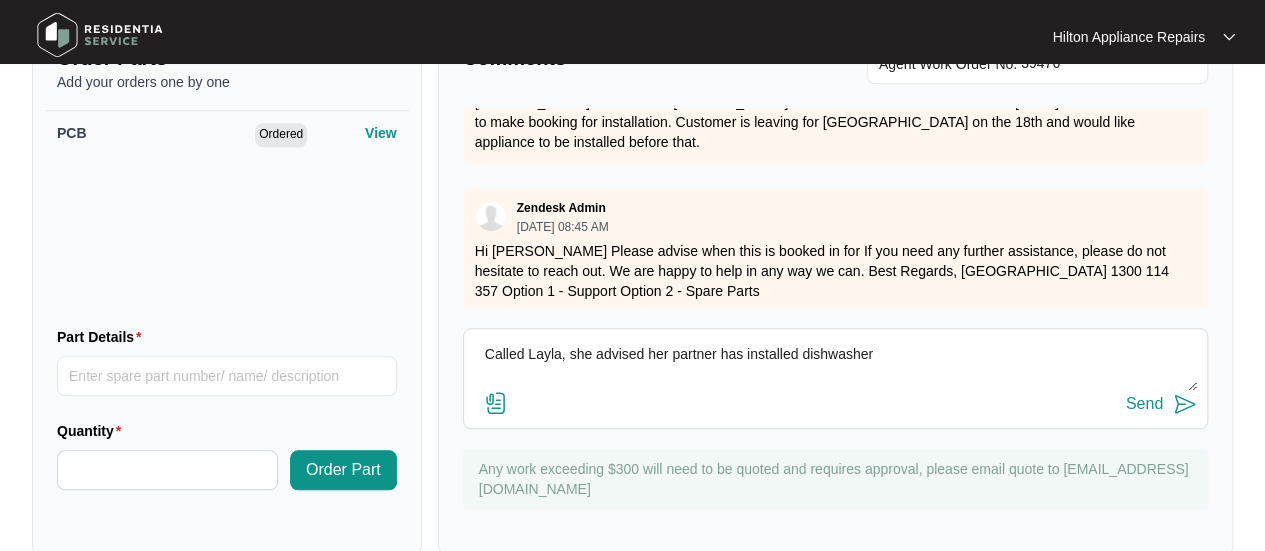click on "Called Layla, she advised her partner has installed dishwasher" at bounding box center [835, 365] 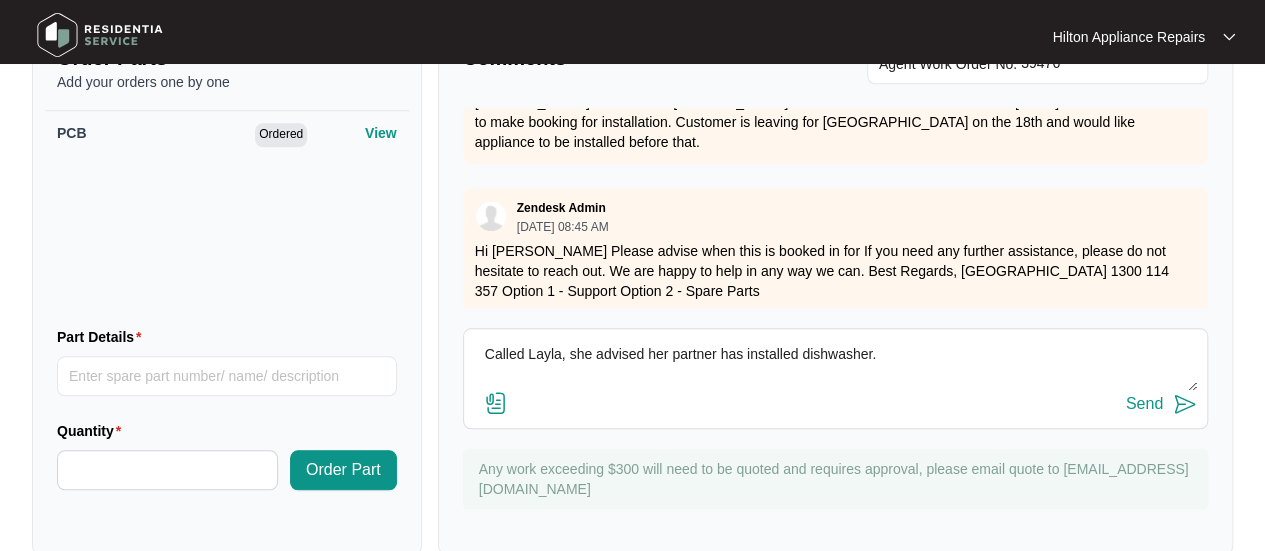 type on "Called Layla, she advised her partner has installed dishwasher." 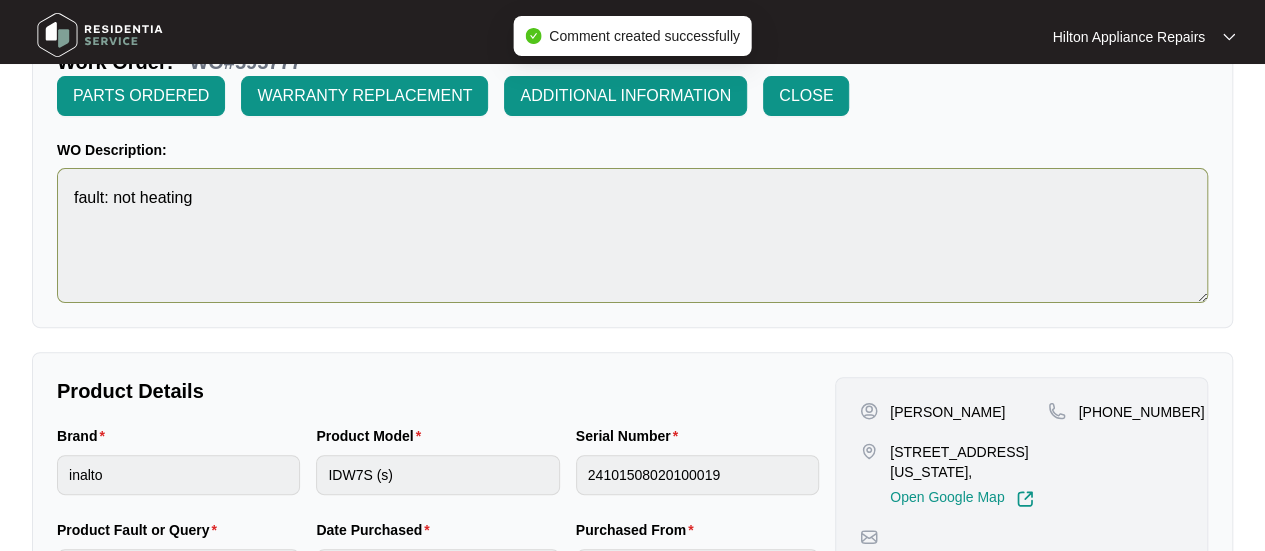 scroll, scrollTop: 0, scrollLeft: 0, axis: both 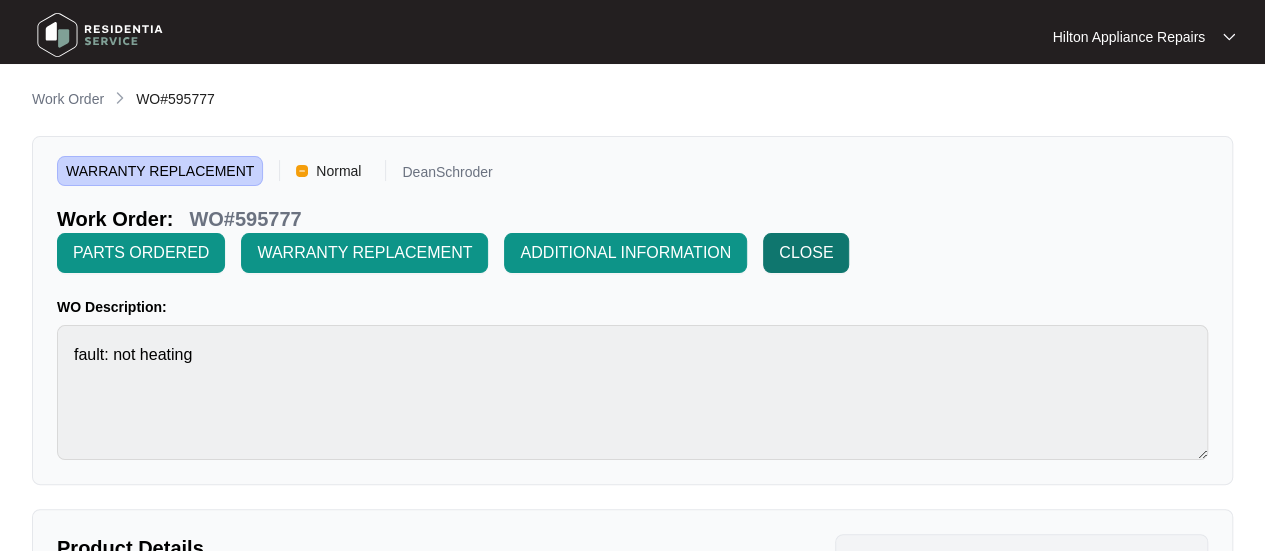 click on "CLOSE" at bounding box center (806, 253) 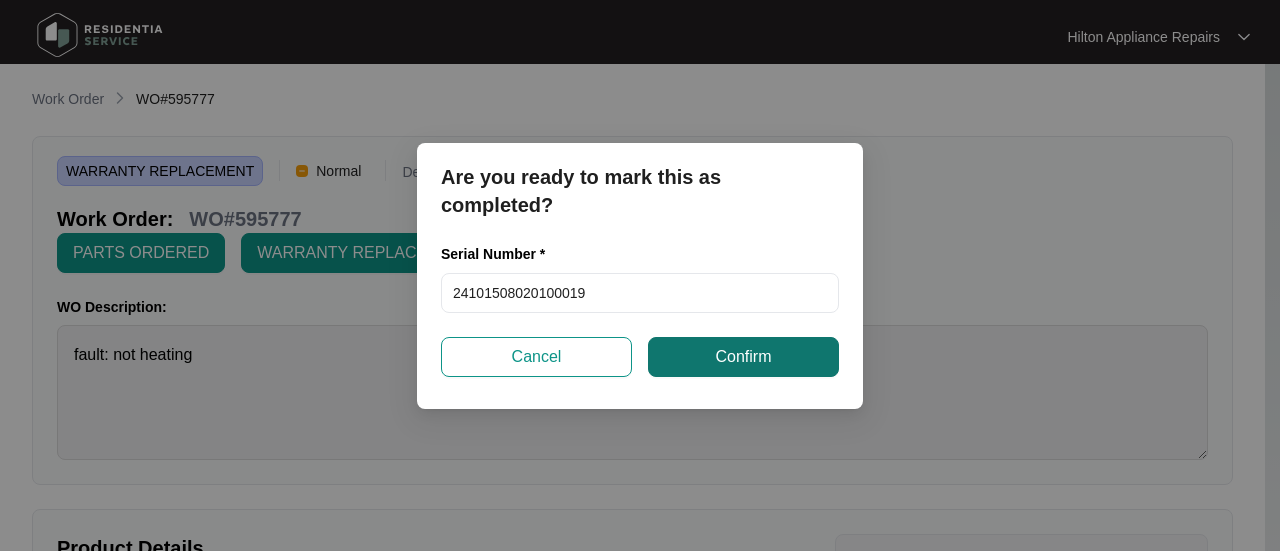 click on "Confirm" at bounding box center (743, 357) 